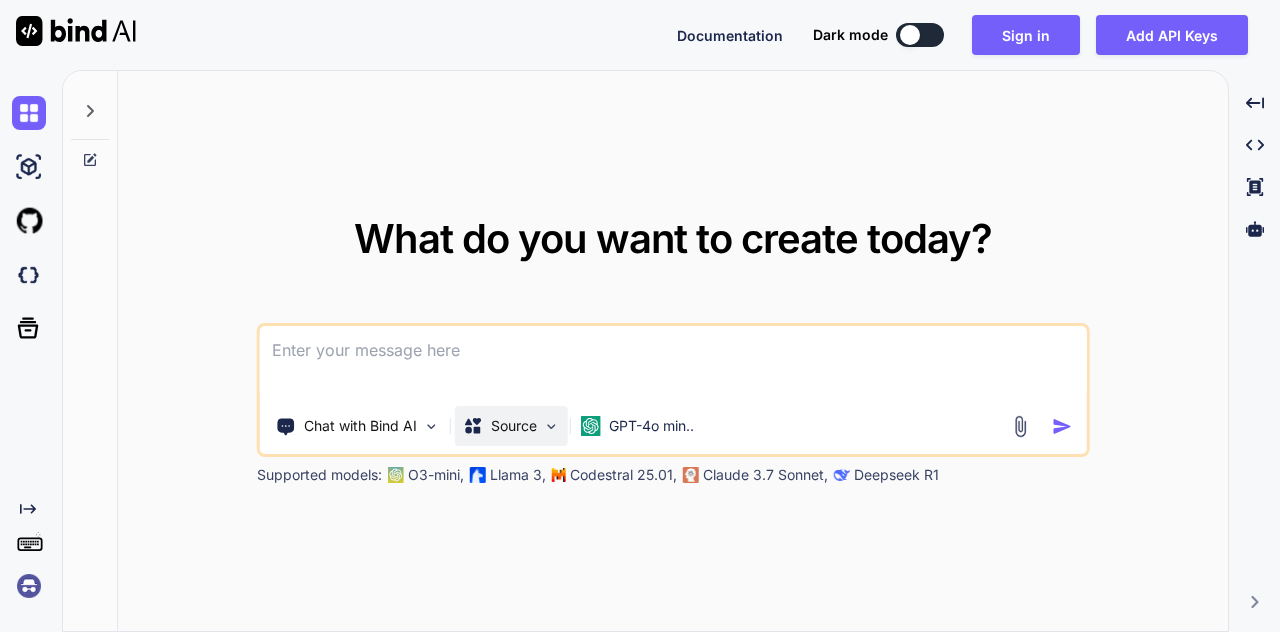scroll, scrollTop: 0, scrollLeft: 0, axis: both 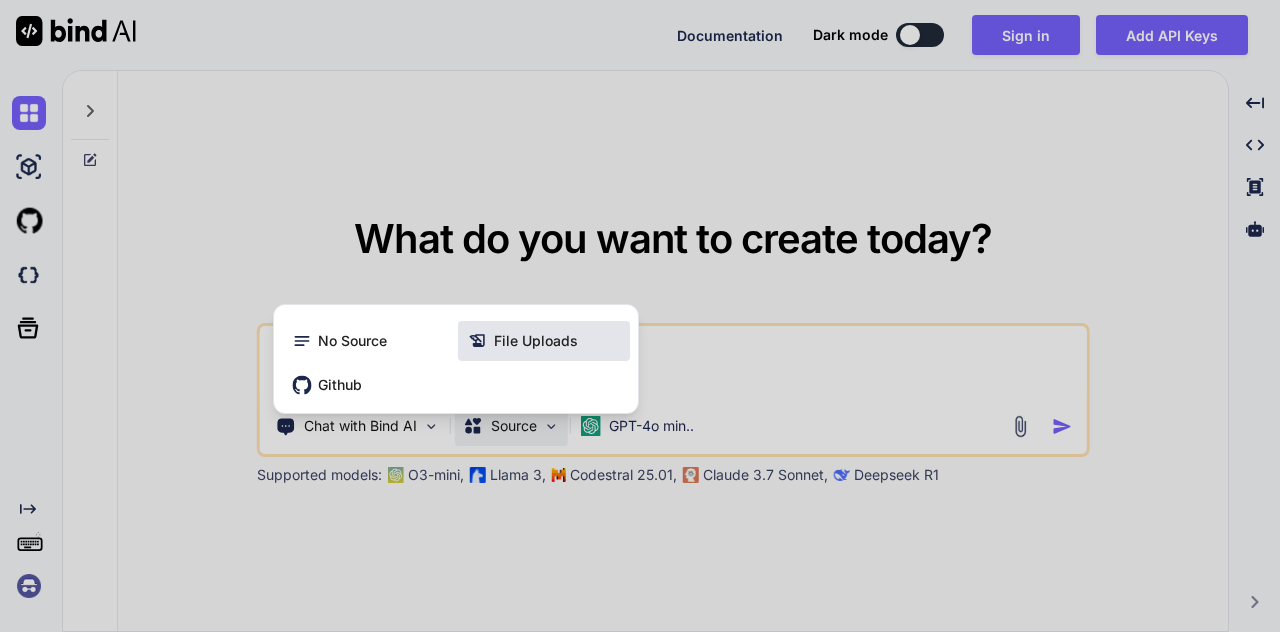 click on "File Uploads" at bounding box center (536, 341) 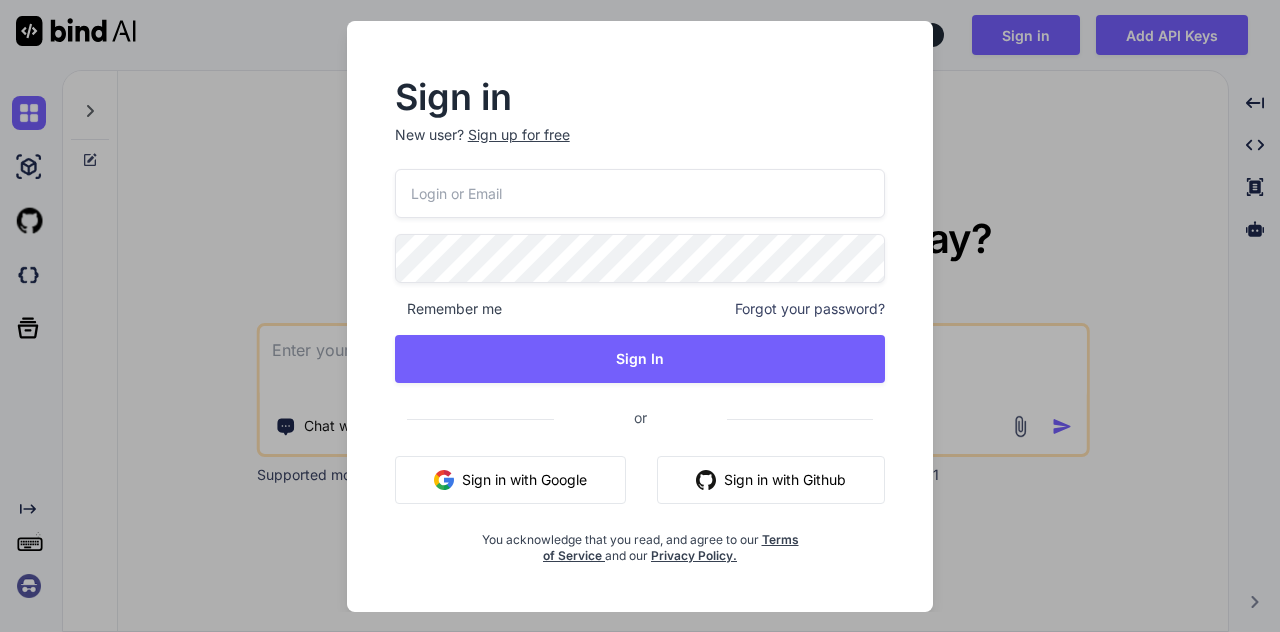 click on "Sign in with Google" at bounding box center (510, 480) 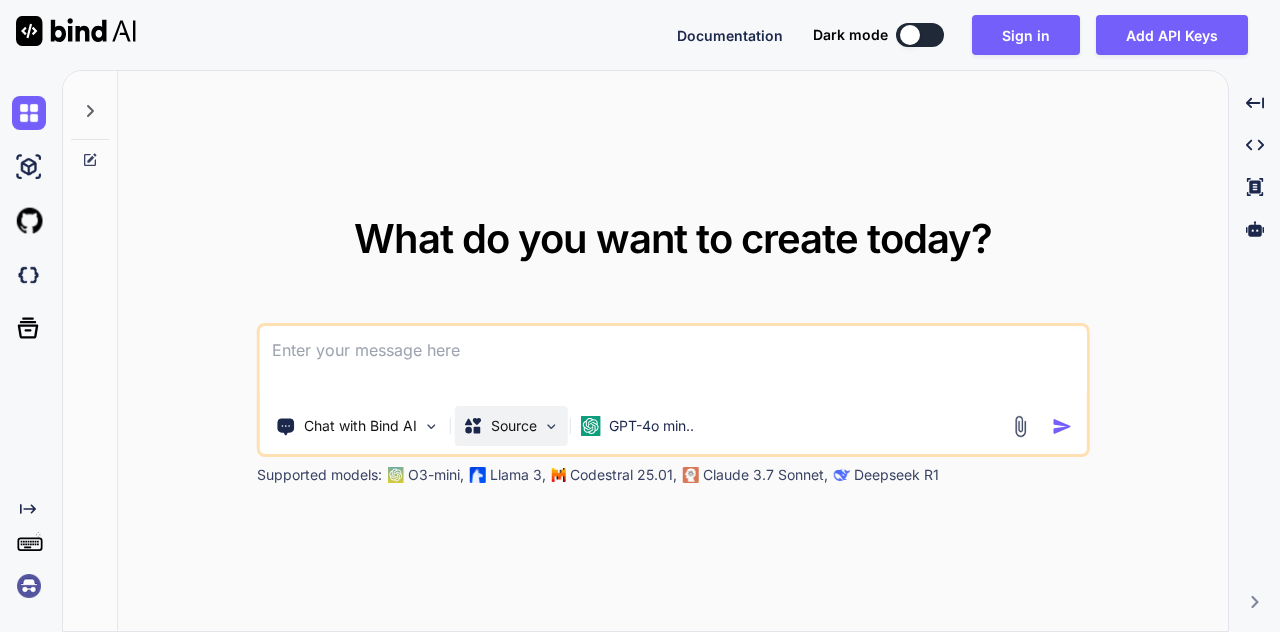 click on "Source" at bounding box center (514, 426) 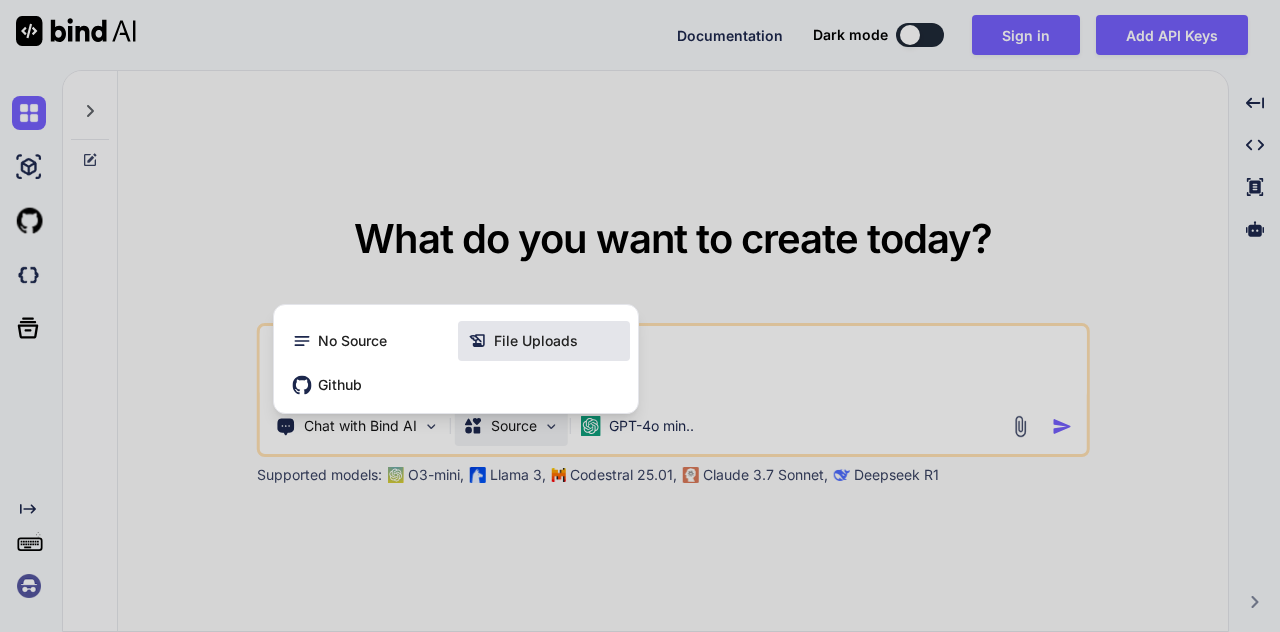 click on "File Uploads" at bounding box center (536, 341) 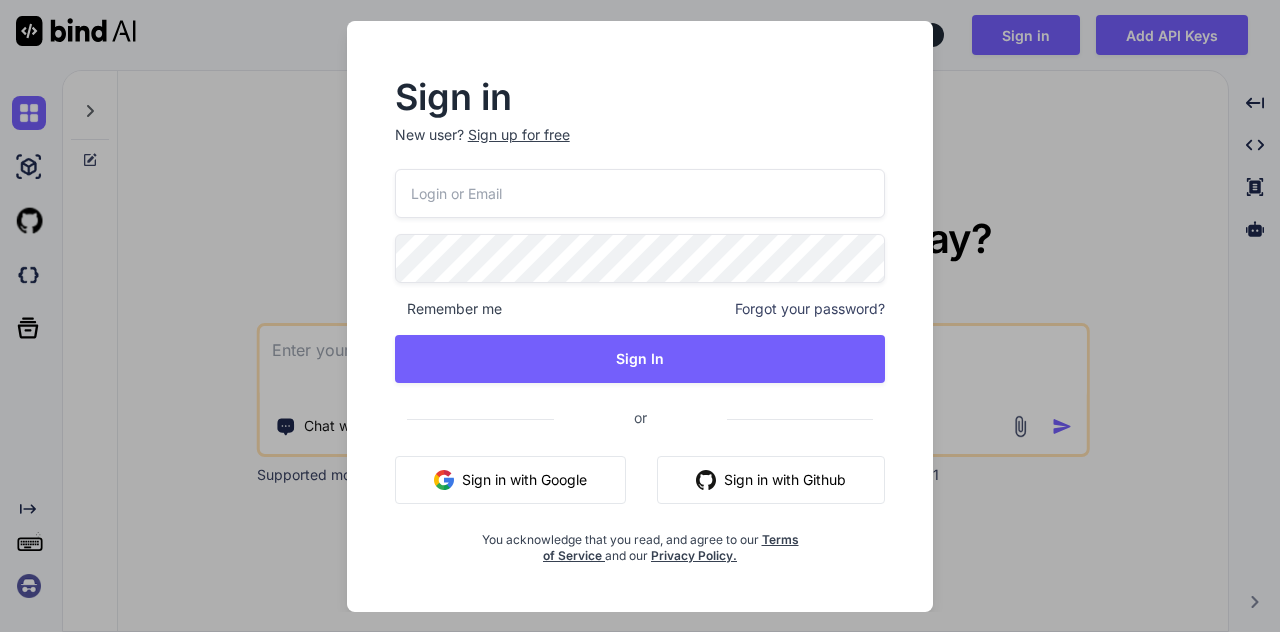 click on "Sign in New user?   Sign up for free Remember me Forgot your password? Sign In   or Sign in with Google Sign in with Github You acknowledge that you read, and agree to our   Terms of Service     and our   Privacy Policy." at bounding box center (640, 316) 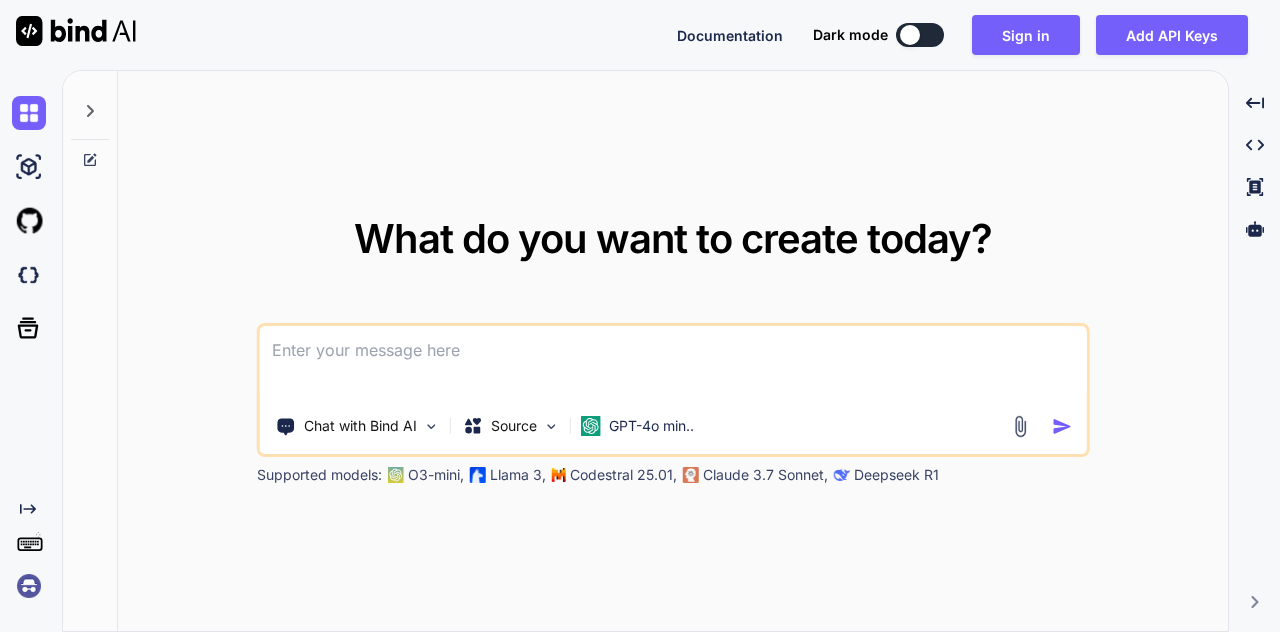 scroll, scrollTop: 0, scrollLeft: 0, axis: both 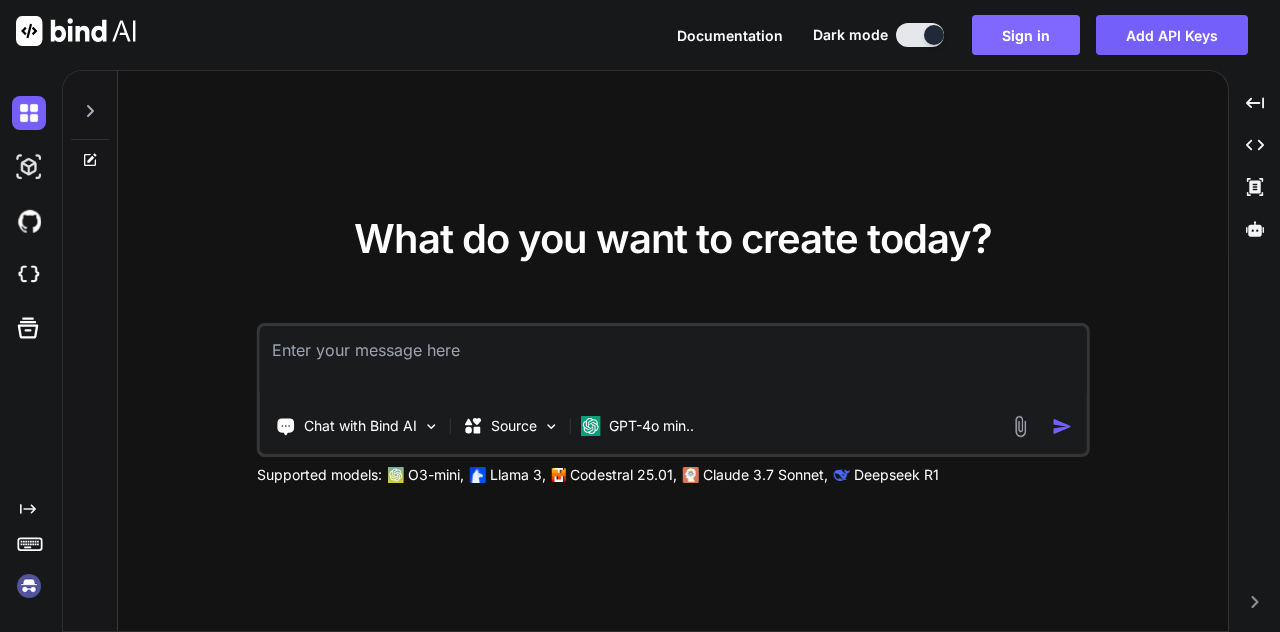click on "Sign in" at bounding box center [1026, 35] 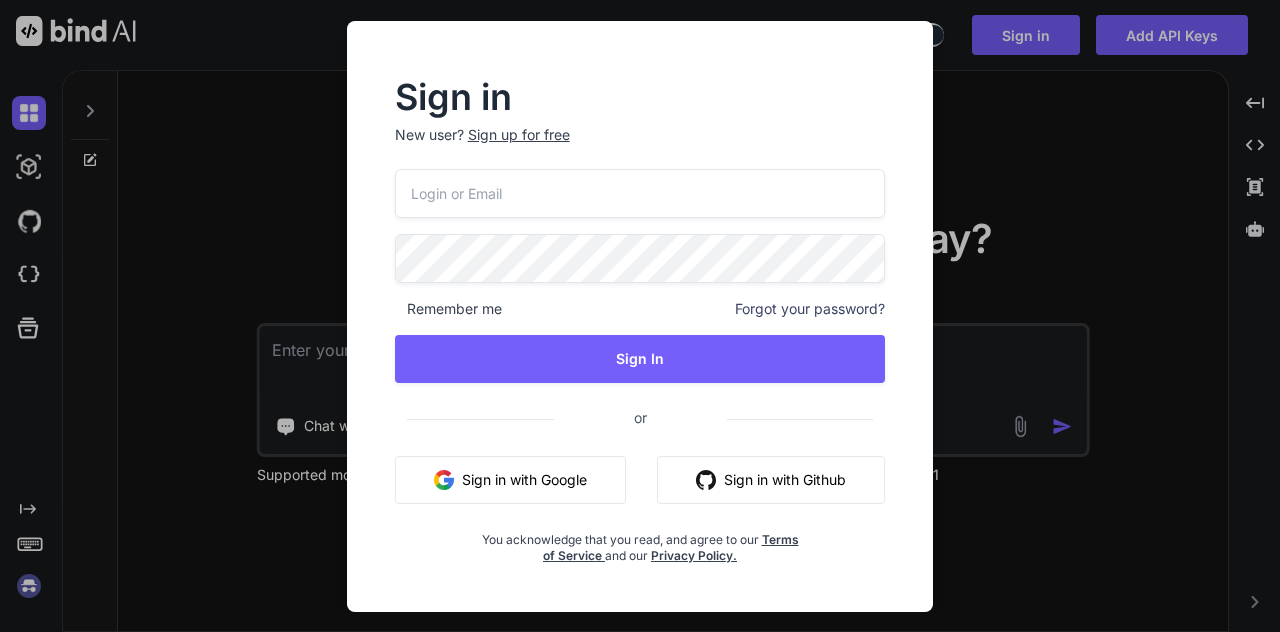 click at bounding box center (640, 193) 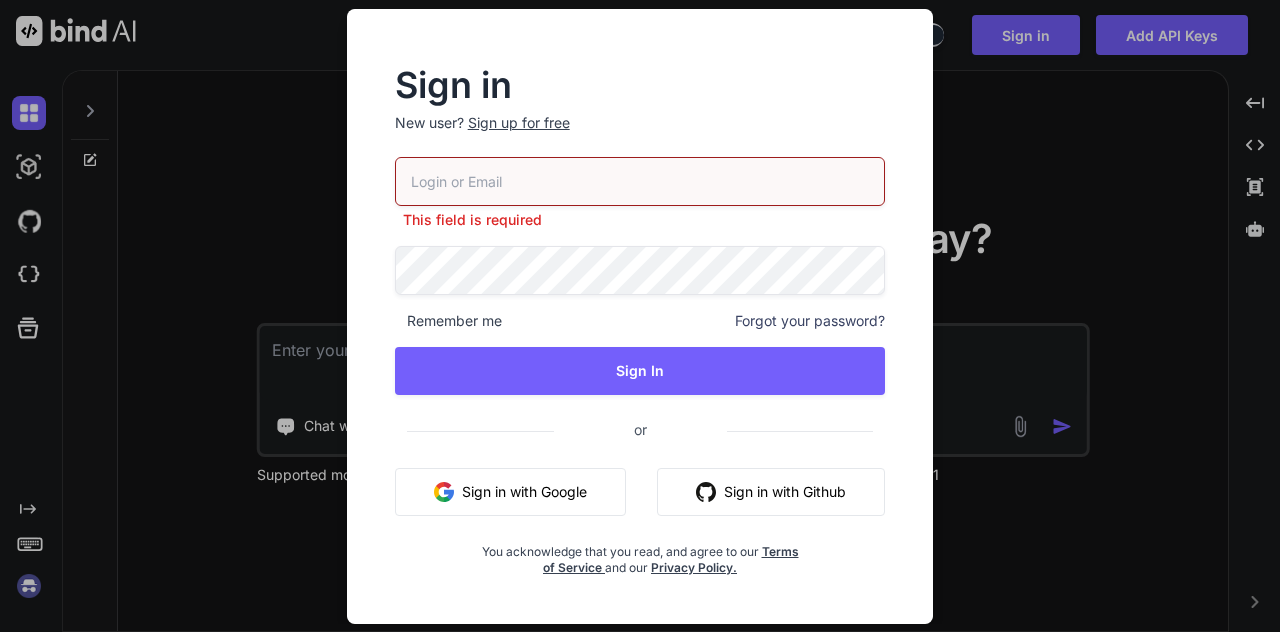 click on "Sign in with Google" at bounding box center (510, 492) 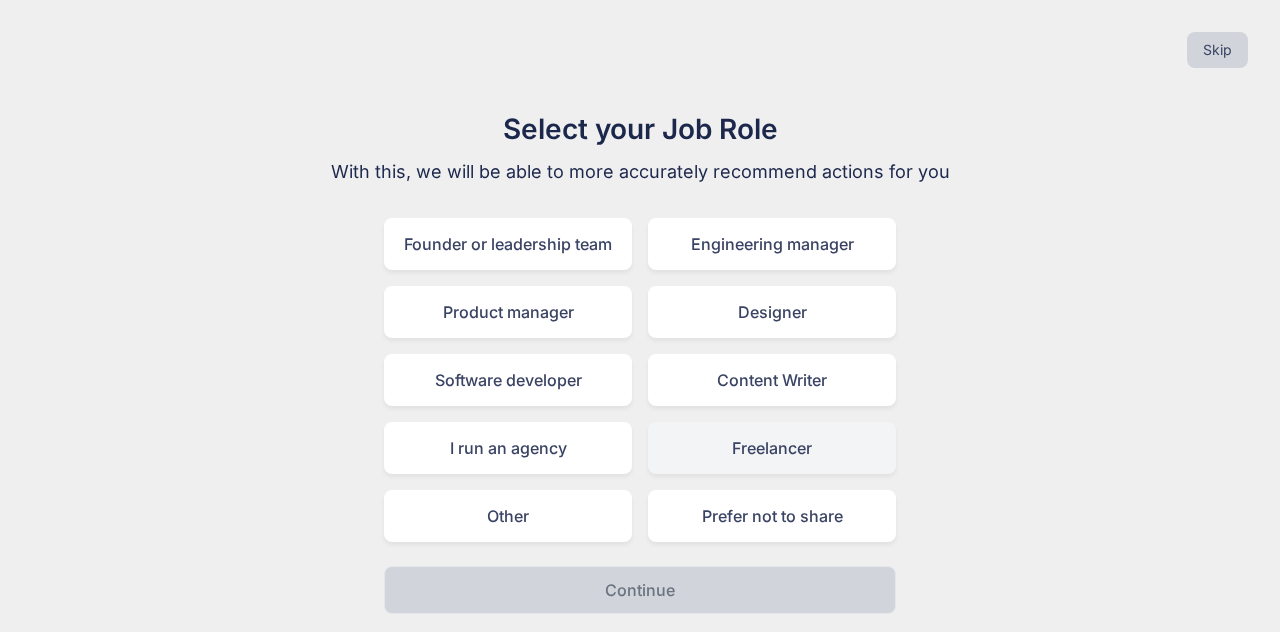 click on "Freelancer" at bounding box center (772, 448) 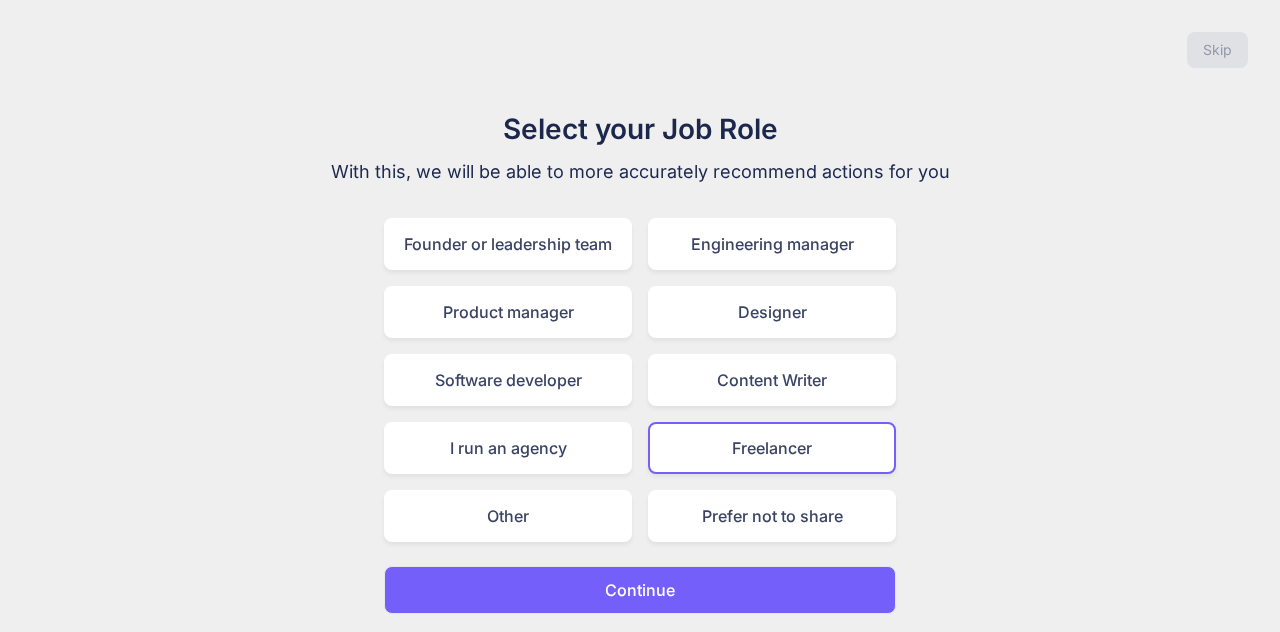 click on "Continue" at bounding box center [640, 590] 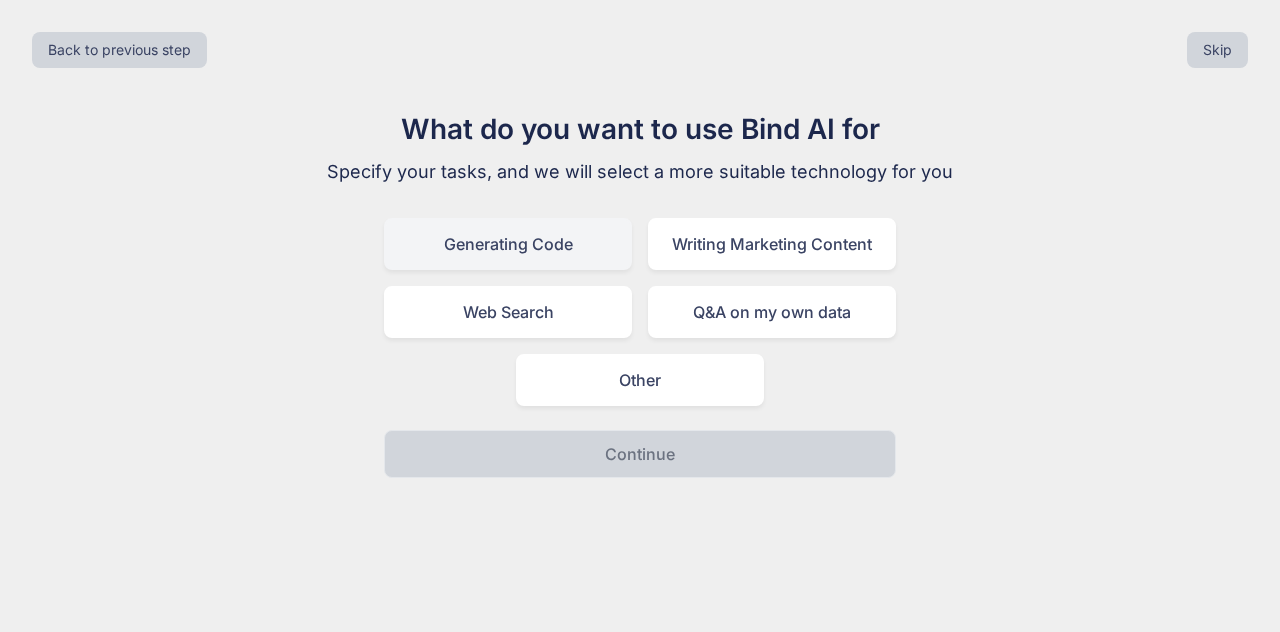 click on "Generating Code" at bounding box center (508, 244) 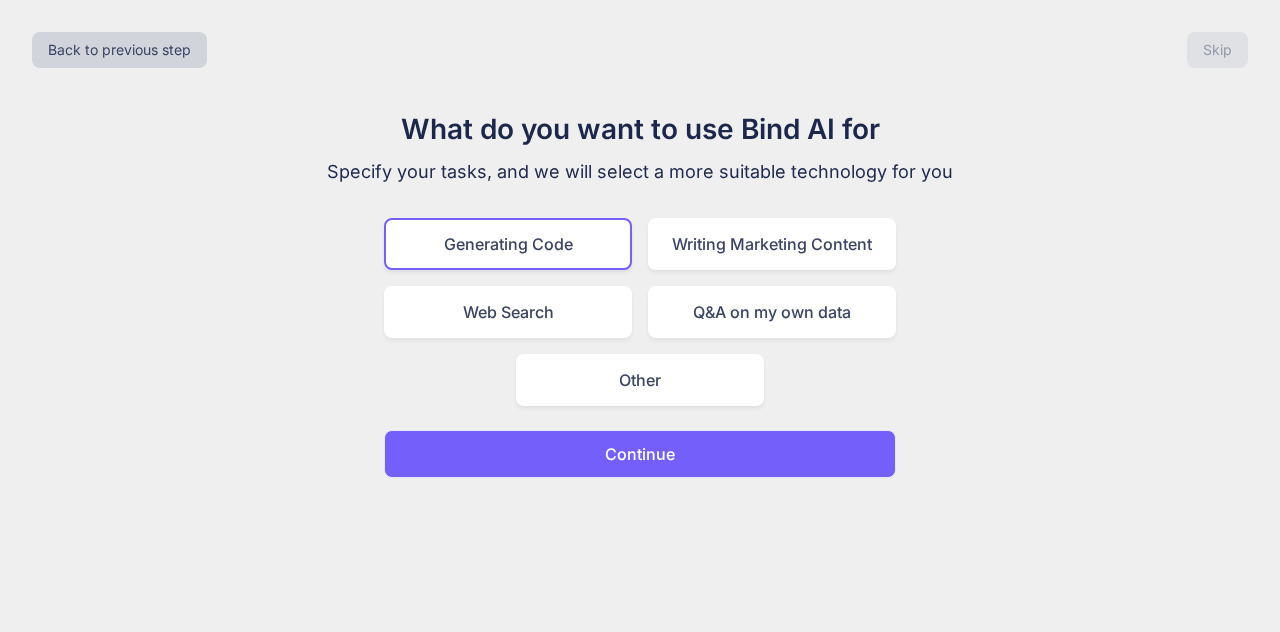 click on "Continue" at bounding box center (640, 454) 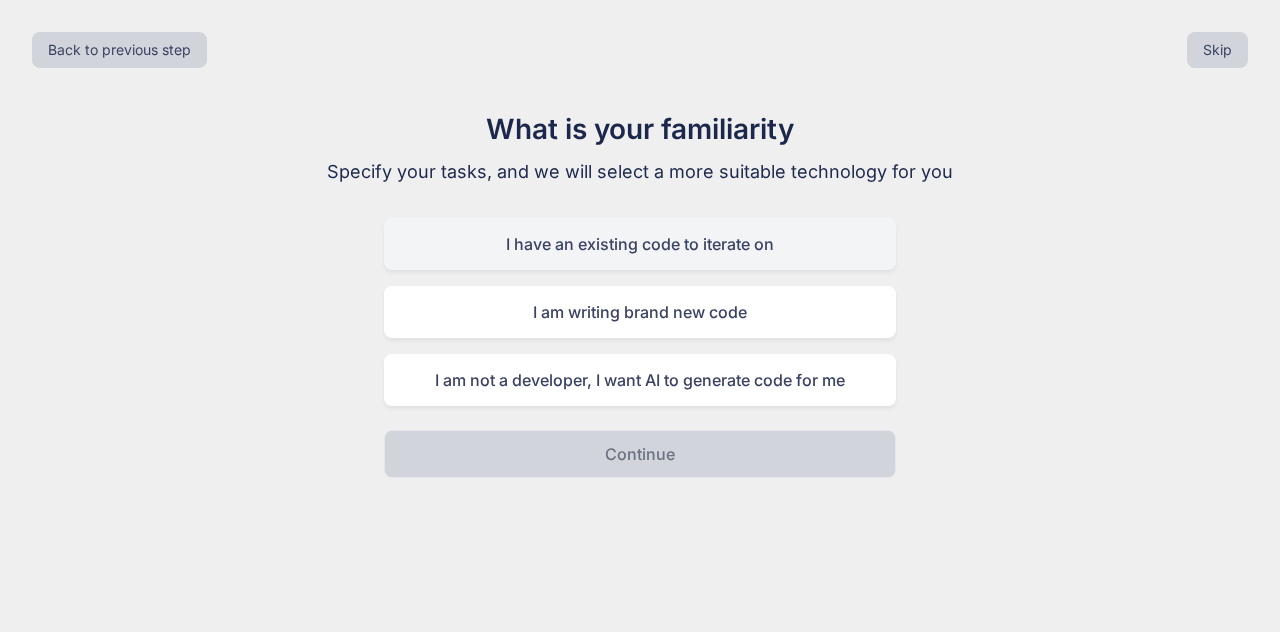 click on "I have an existing code to iterate on" at bounding box center [640, 244] 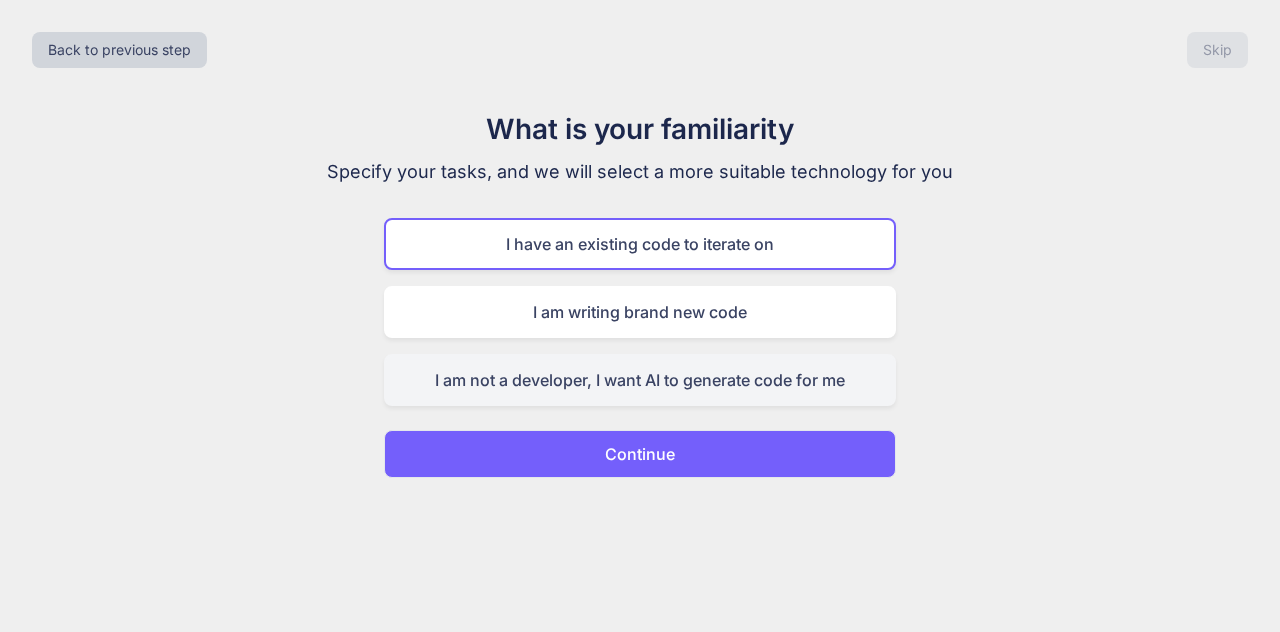 click on "I am not a developer, I want AI to generate code for me" at bounding box center [640, 380] 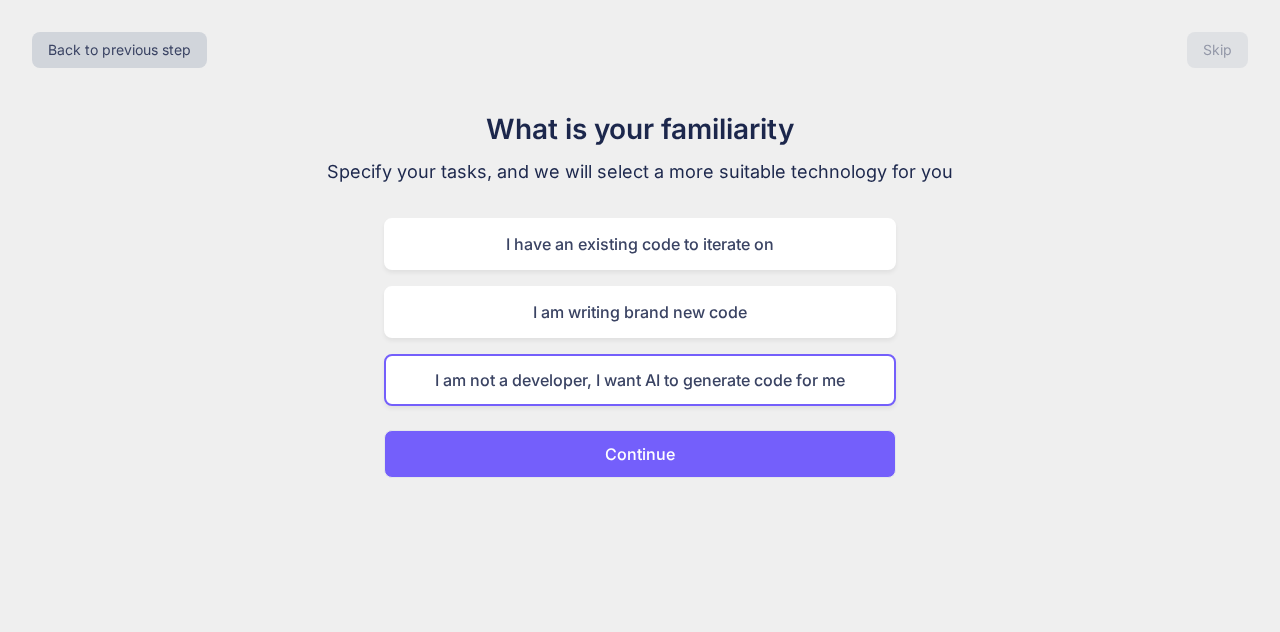 click on "Continue" at bounding box center [640, 454] 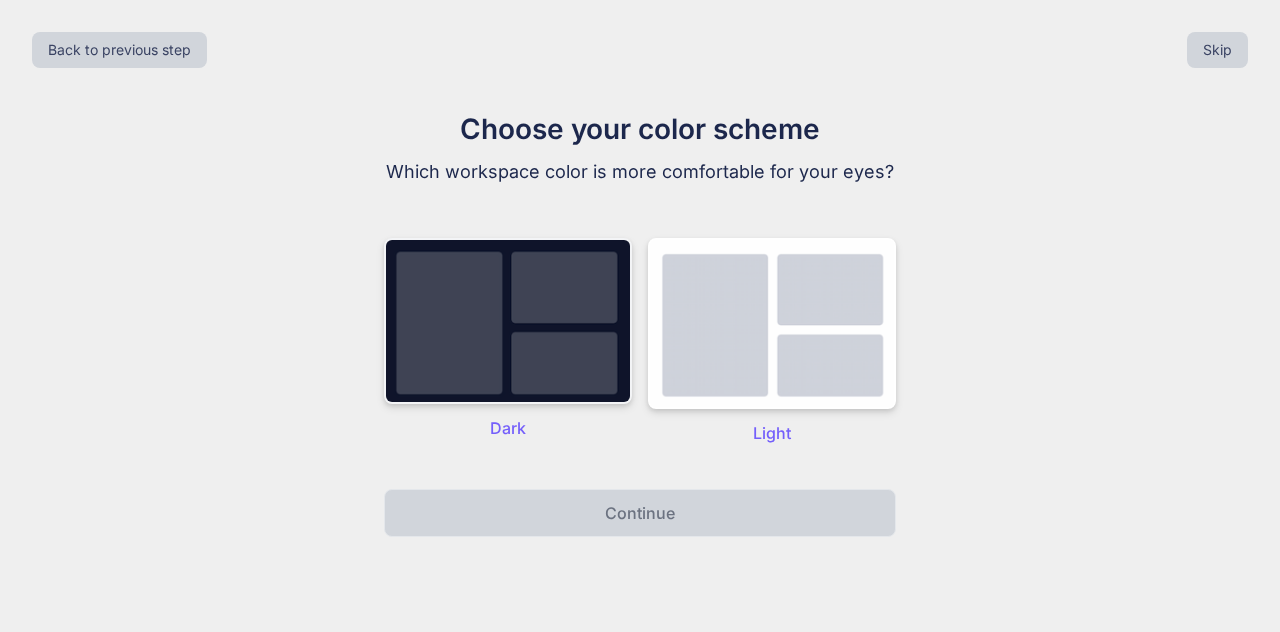 click at bounding box center (508, 321) 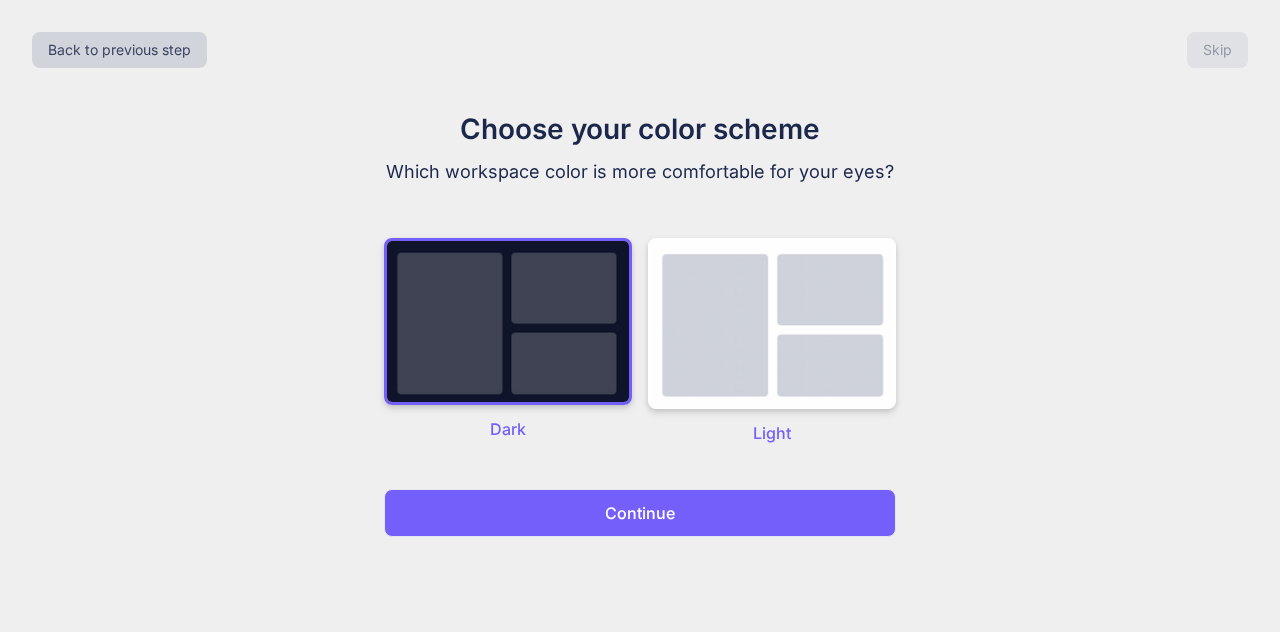 click on "Continue" at bounding box center [640, 513] 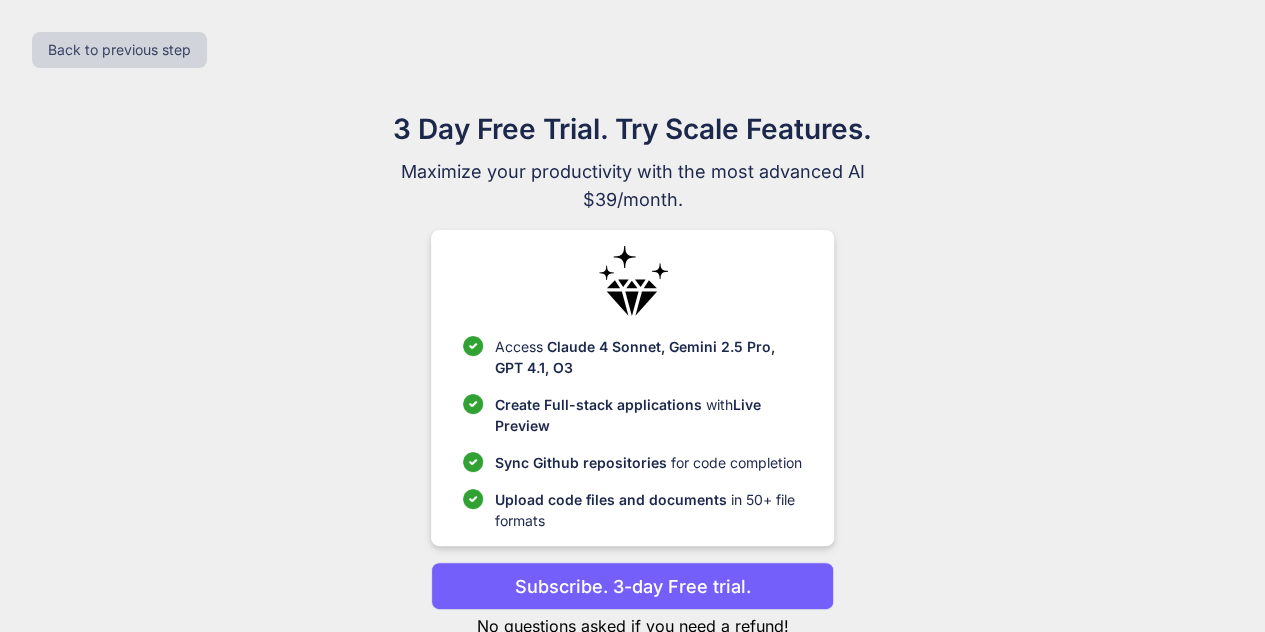 scroll, scrollTop: 62, scrollLeft: 0, axis: vertical 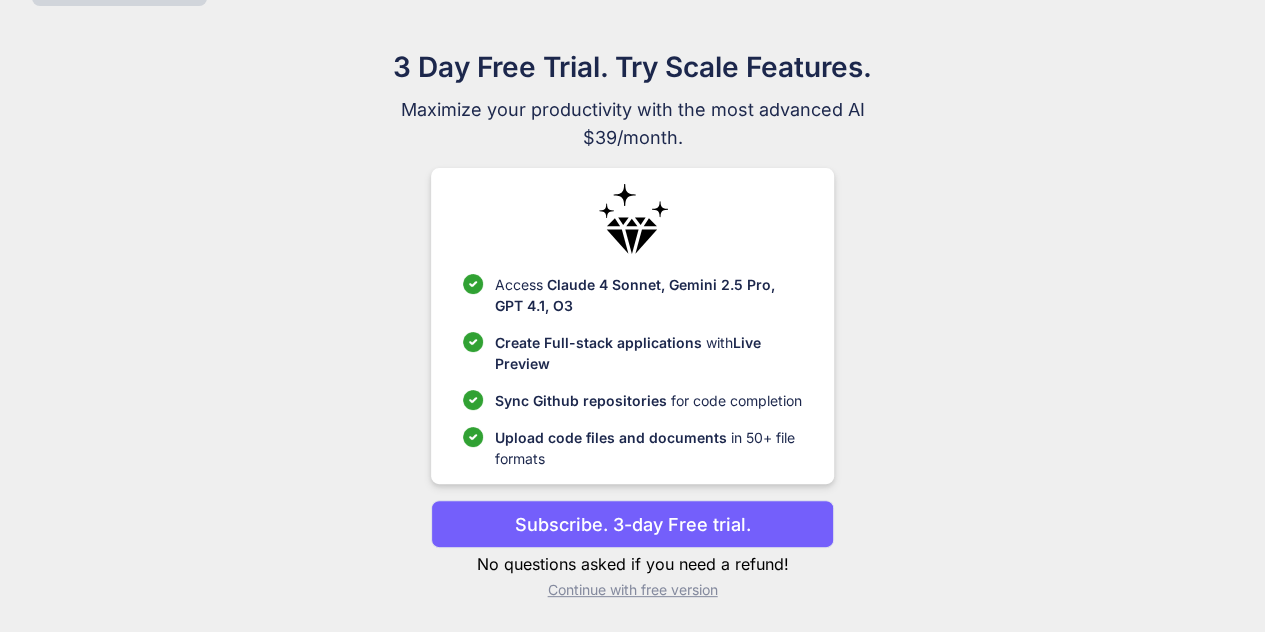 click on "Continue with free version" at bounding box center [632, 590] 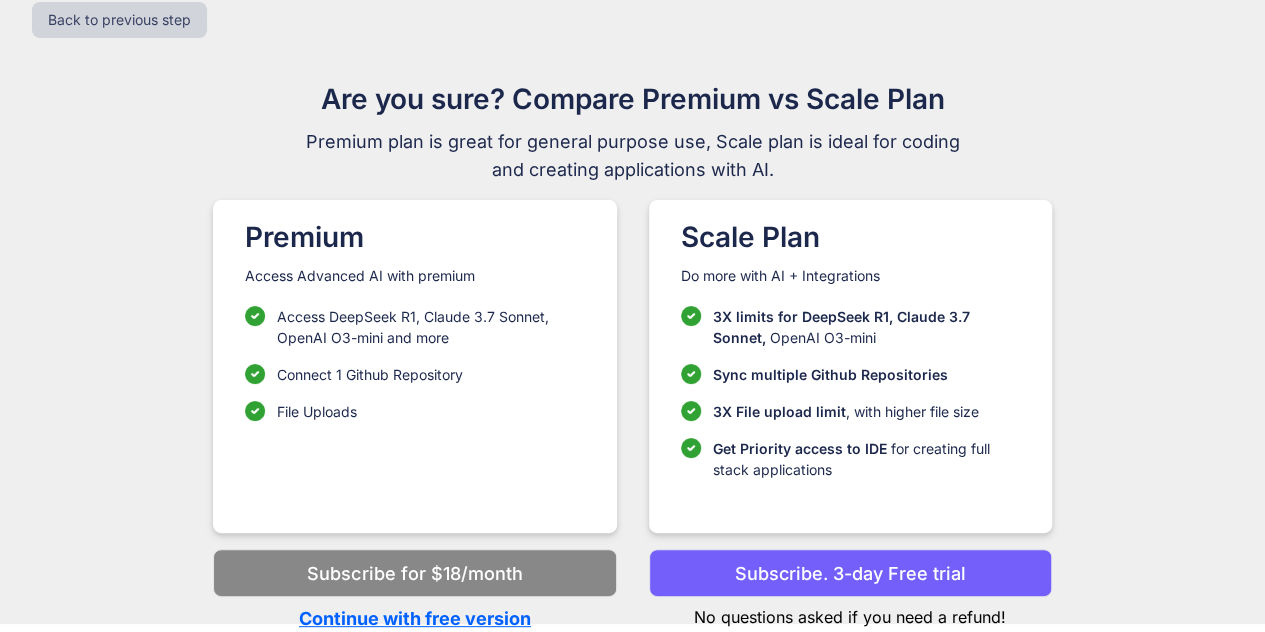 click on "Continue with free version" at bounding box center [414, 618] 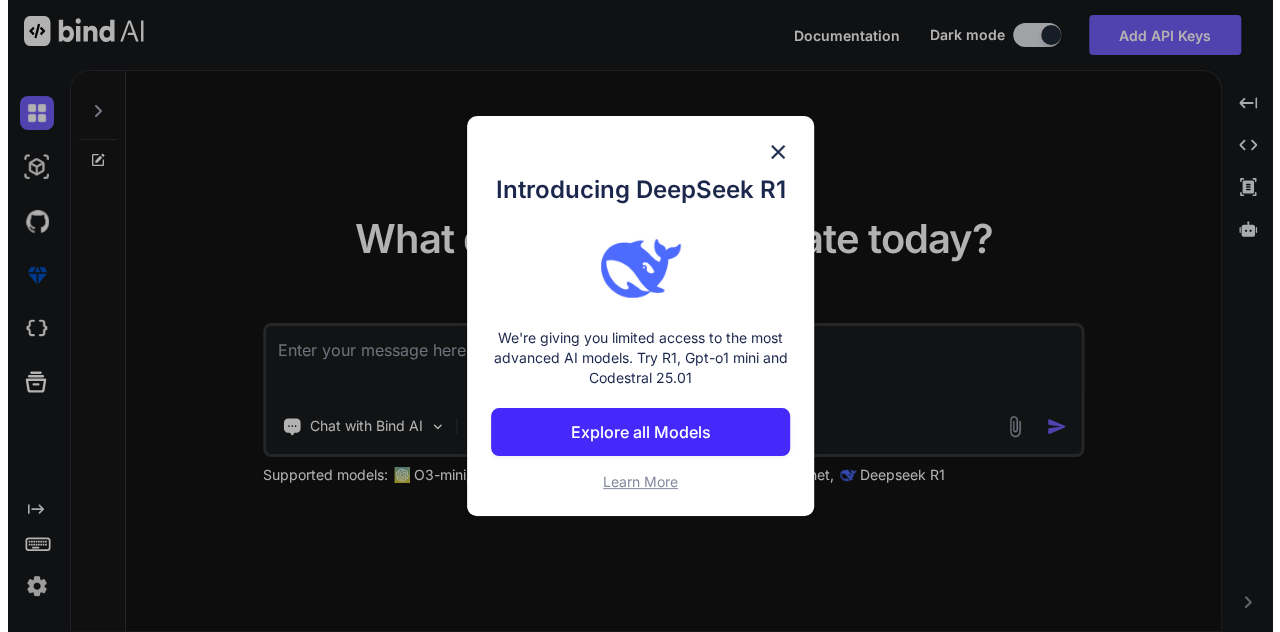 scroll, scrollTop: 0, scrollLeft: 0, axis: both 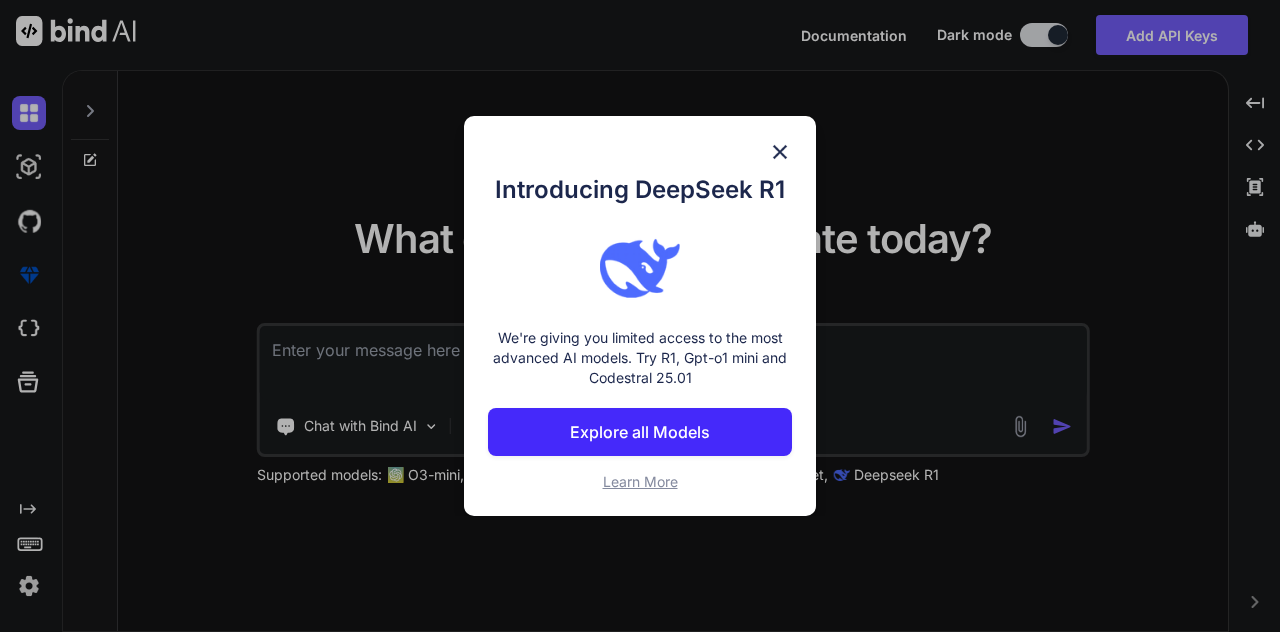 click on "Introducing DeepSeek R1 We're giving you limited access to the most advanced AI models. Try R1, Gpt-o1 mini and Codestral 25.01   Explore all Models Learn More" at bounding box center [640, 316] 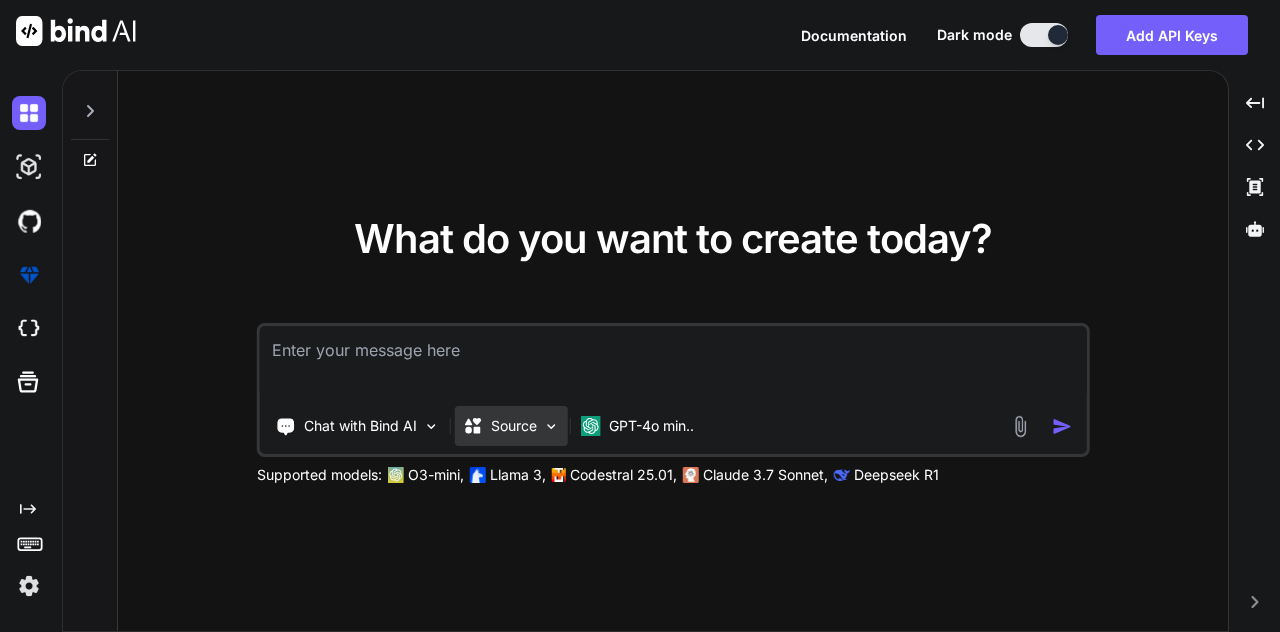 click on "Source" at bounding box center (514, 426) 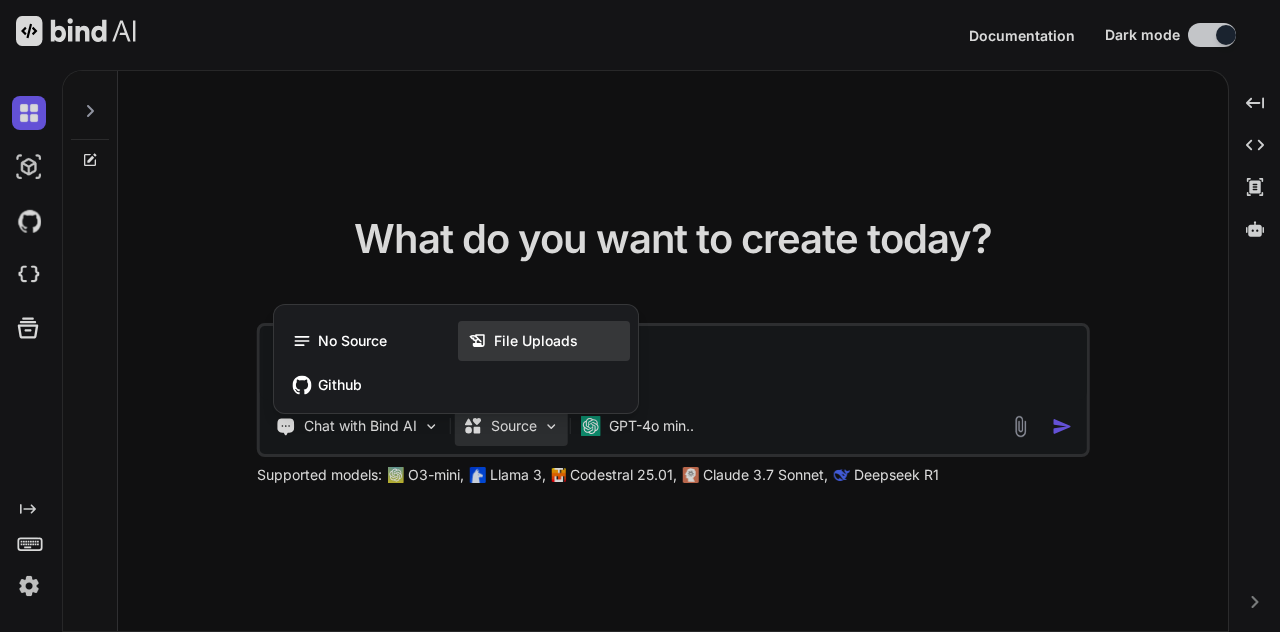 click on "File Uploads" at bounding box center (536, 341) 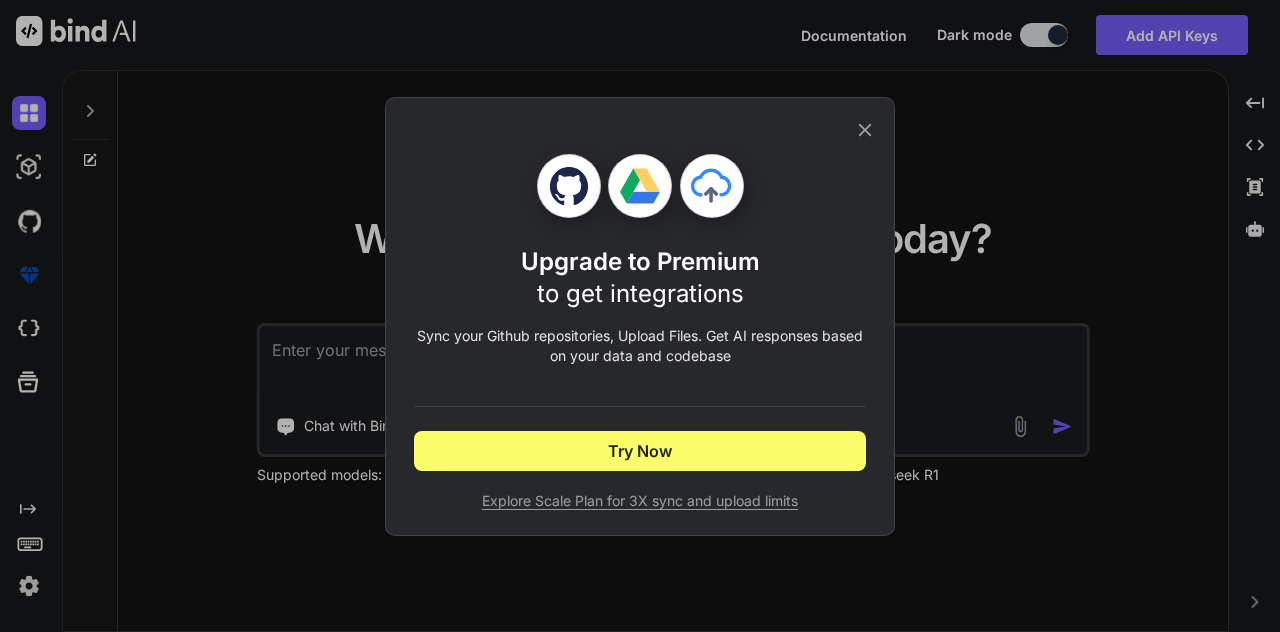 click 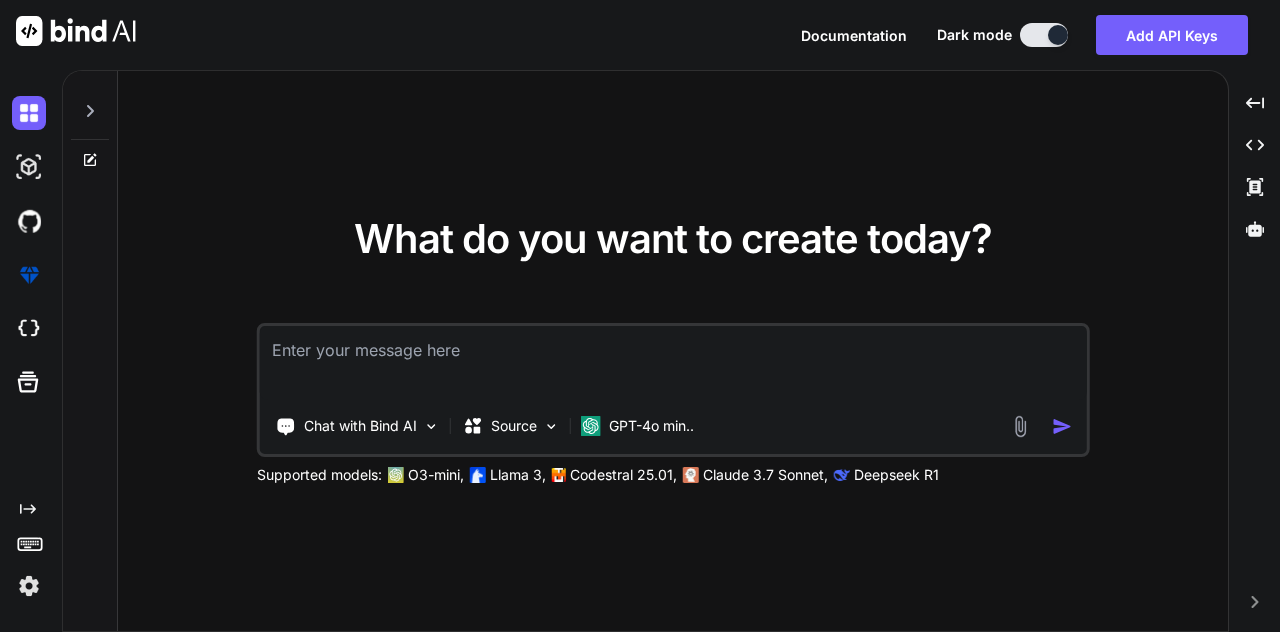 click at bounding box center (673, 363) 